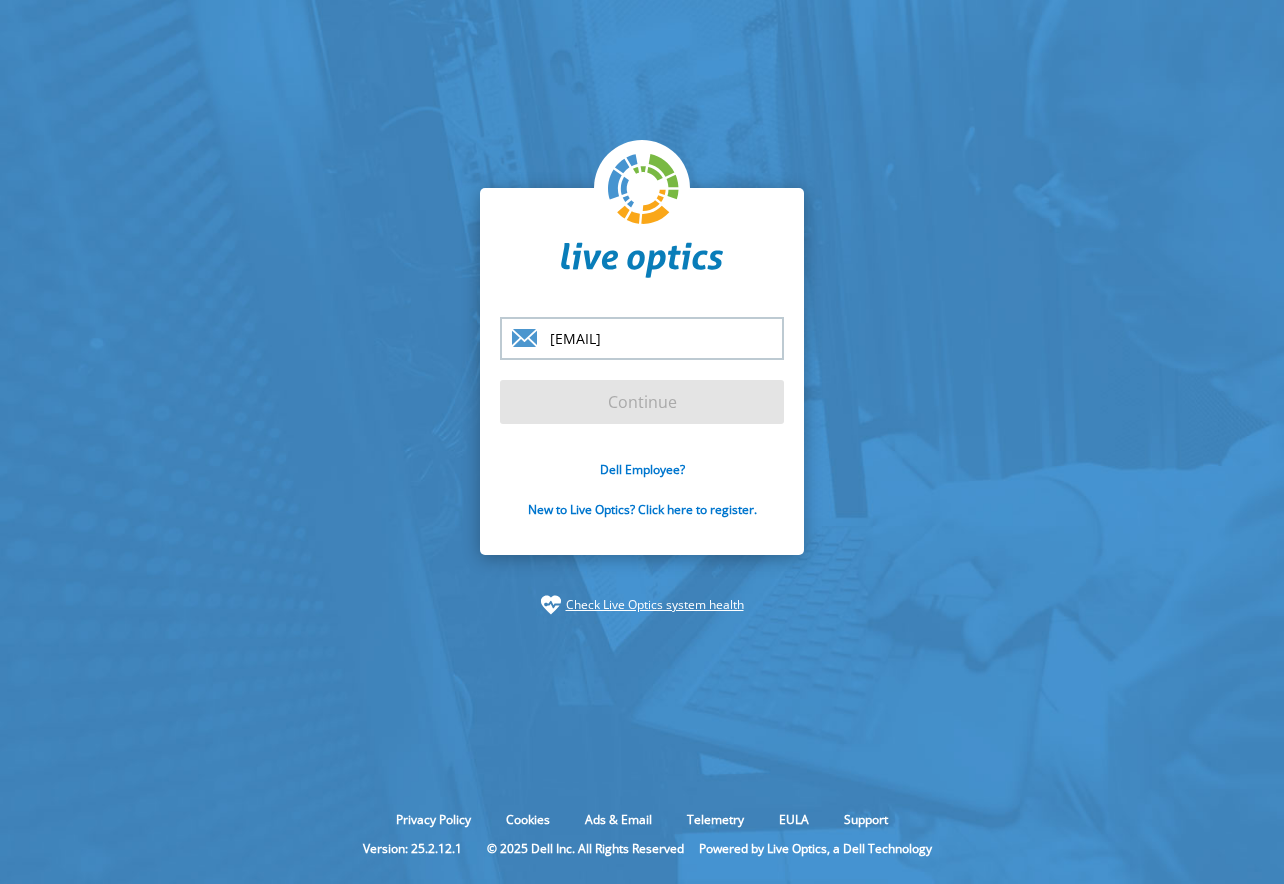 scroll, scrollTop: 0, scrollLeft: 0, axis: both 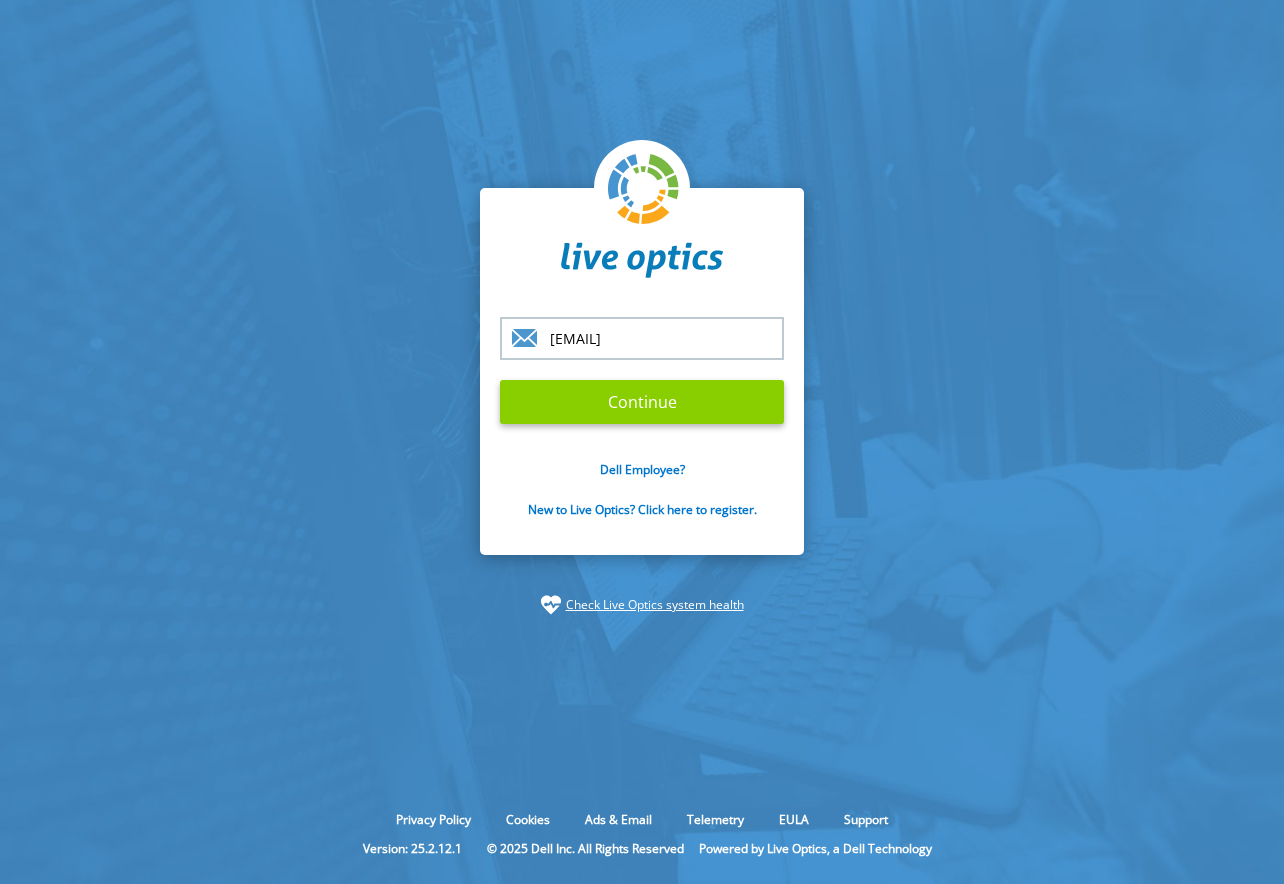 type on "[EMAIL]" 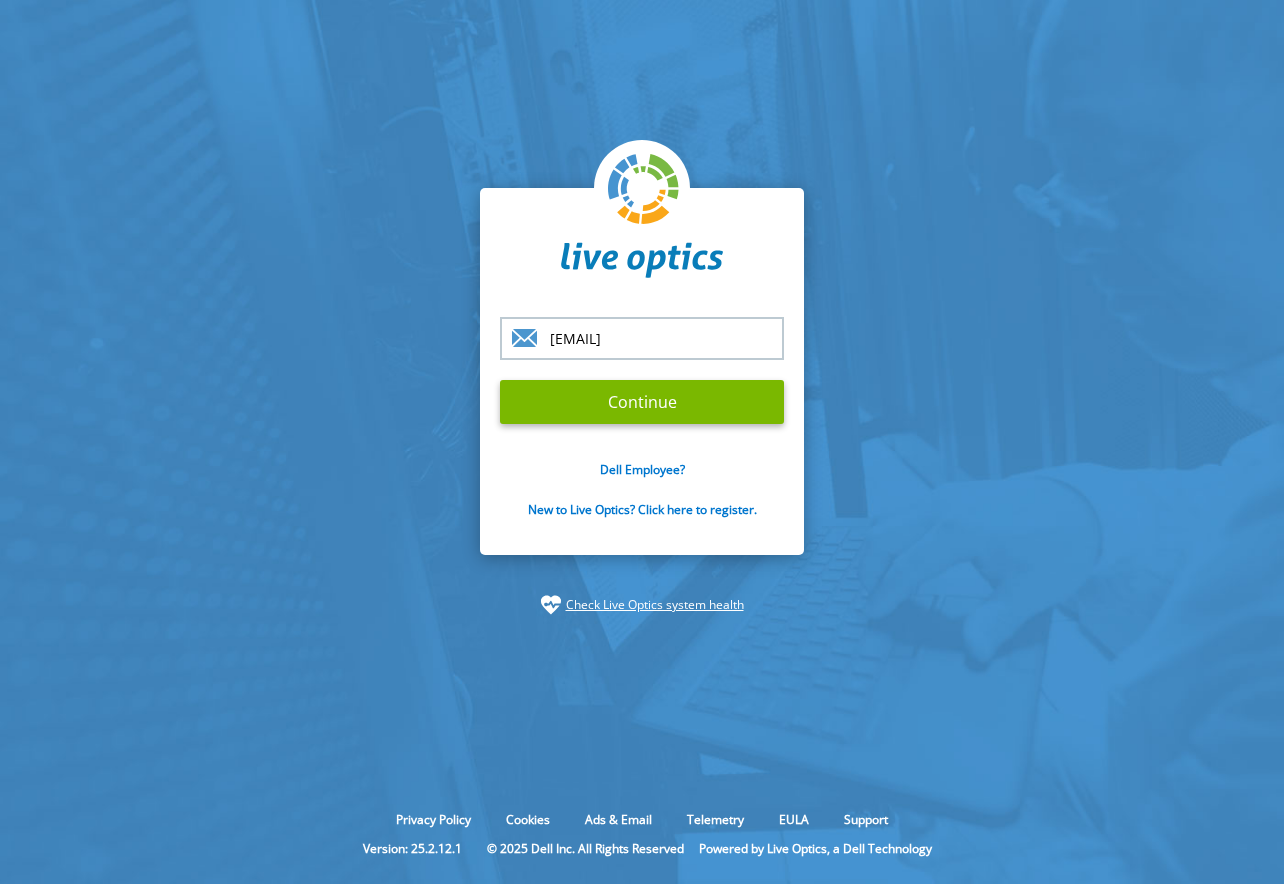 click on "[EMAIL]" at bounding box center [642, 338] 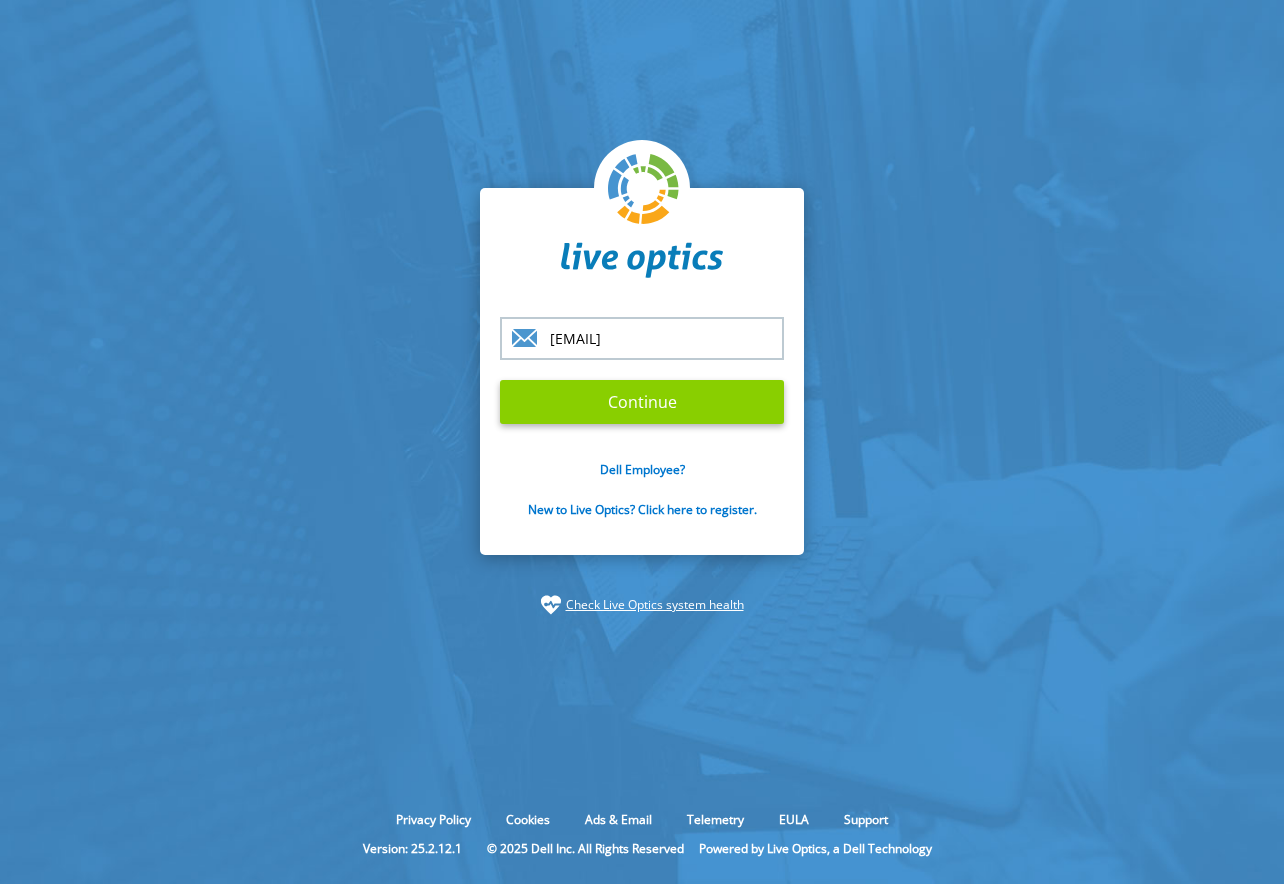 click on "Continue" at bounding box center (642, 402) 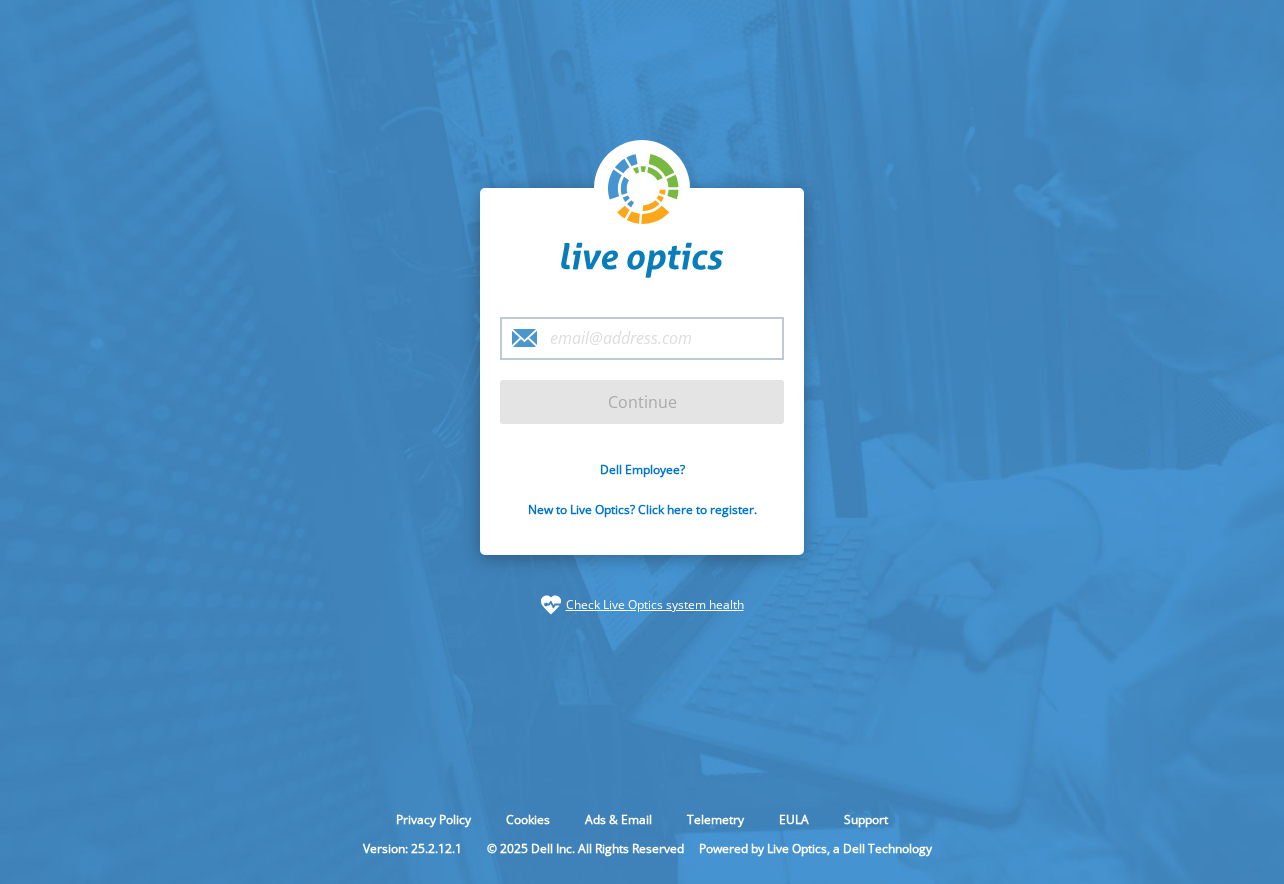 scroll, scrollTop: 0, scrollLeft: 0, axis: both 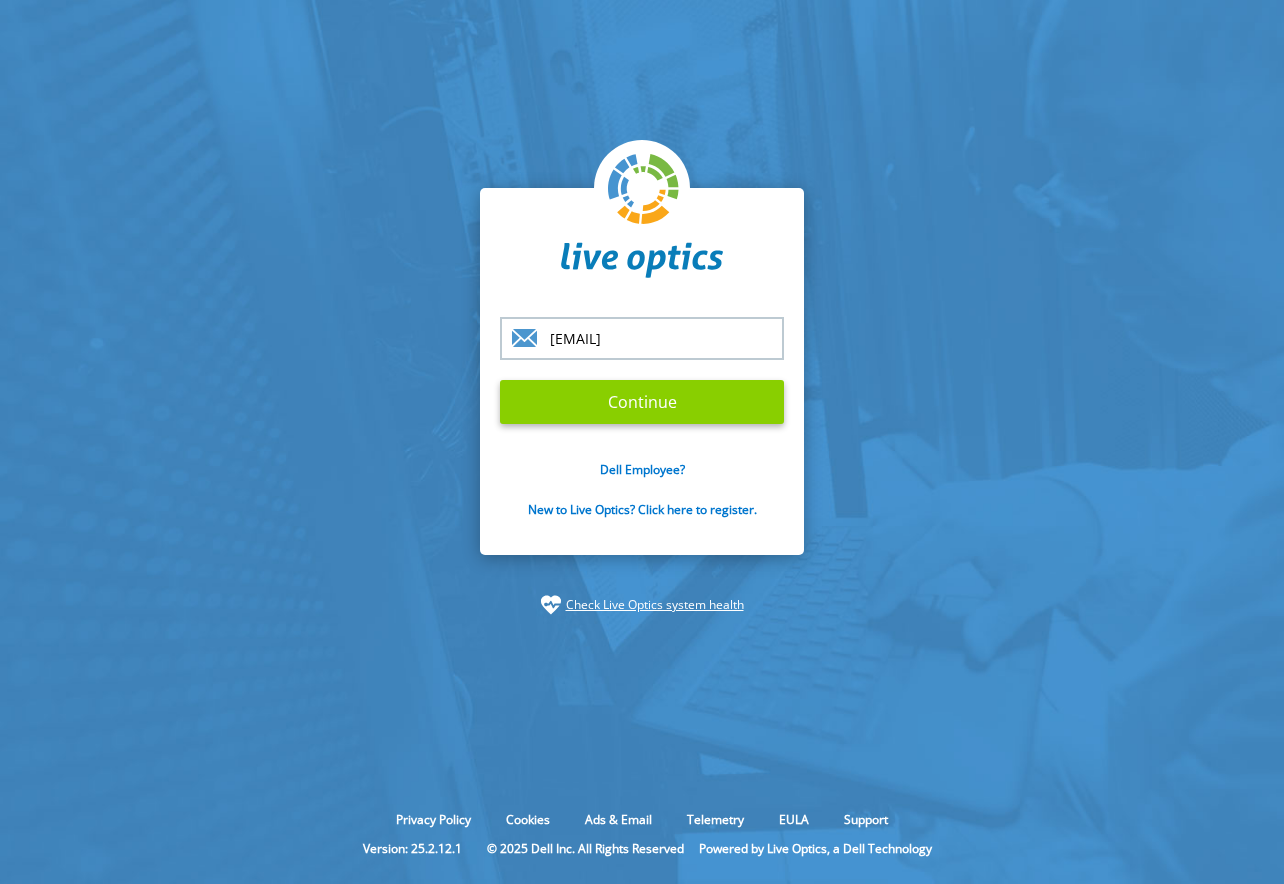 type on "[EMAIL]" 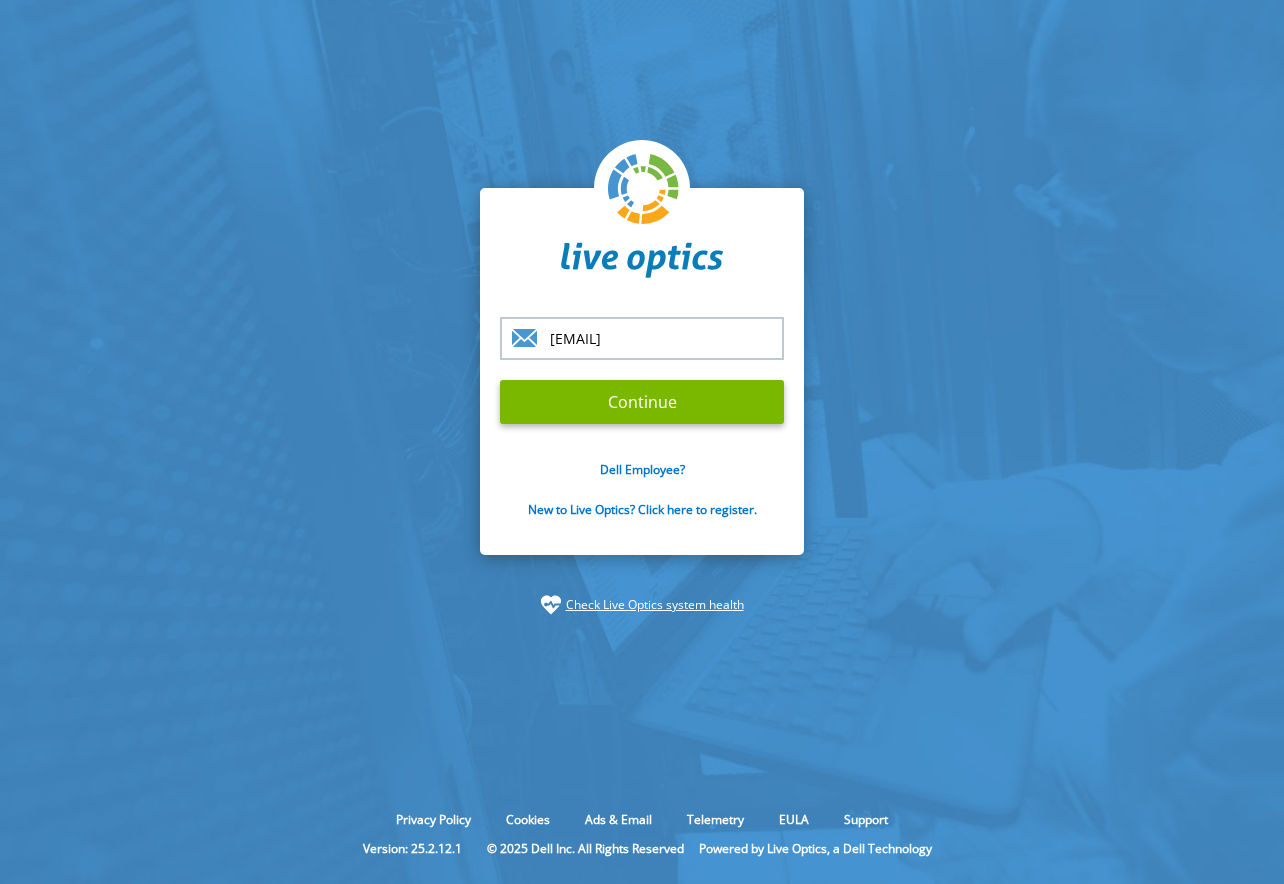 click on "Dbethke@presidio.com
Continue
Dell Employee?
New to Live Optics? Click here to register." at bounding box center [642, 429] 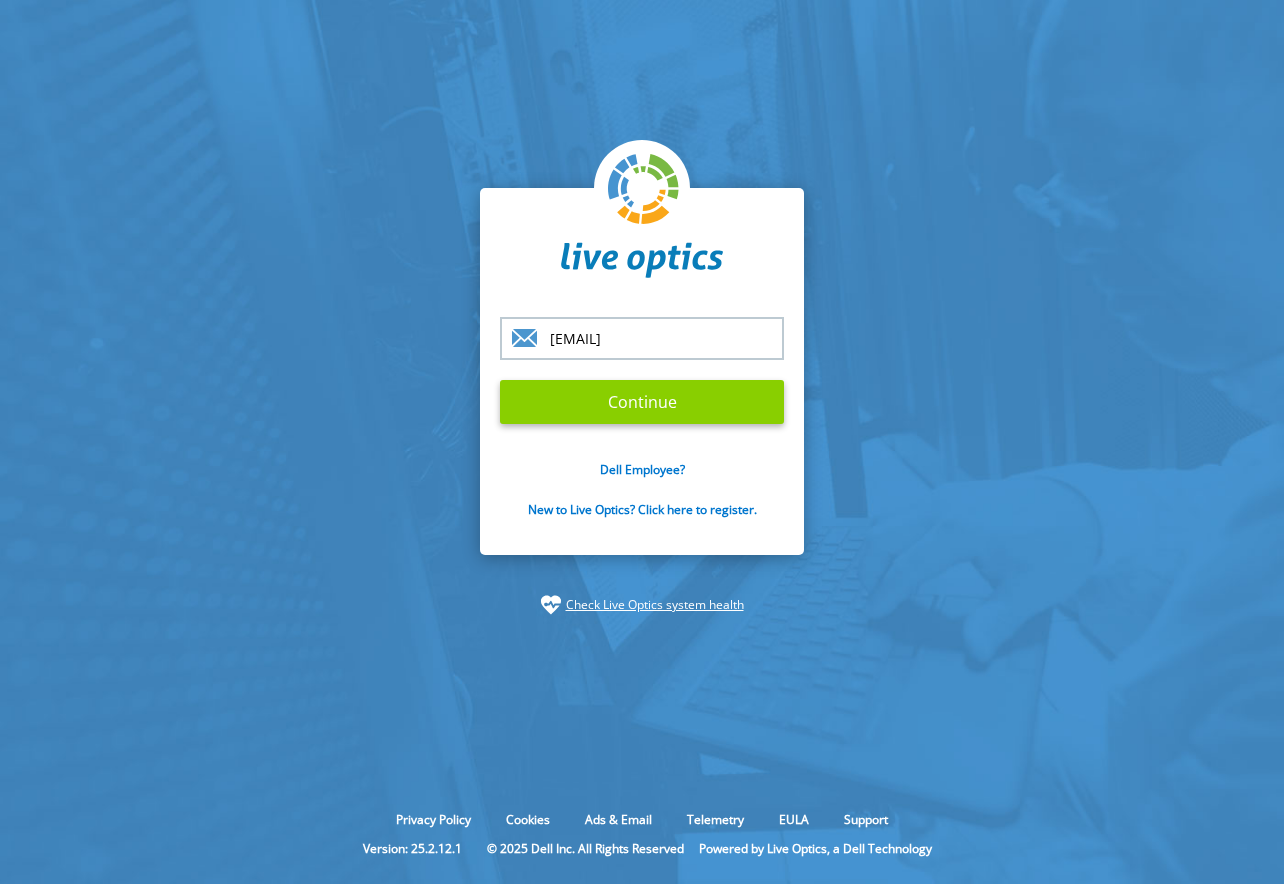 click on "Continue" at bounding box center [642, 402] 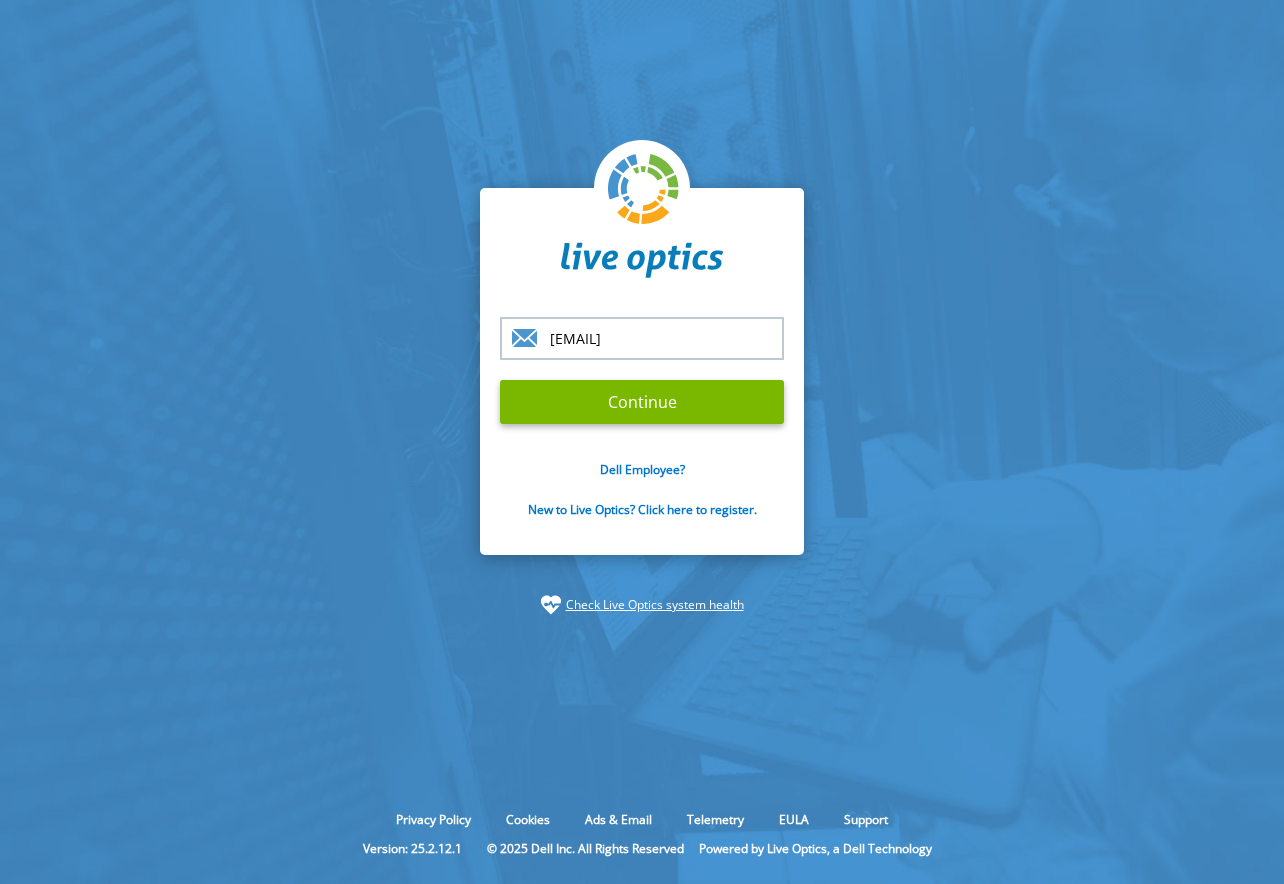 click on "Dbethke@presidio.com
Continue
Dell Employee?
New to Live Optics? Click here to register.
Check Live Optics system health" at bounding box center (642, 401) 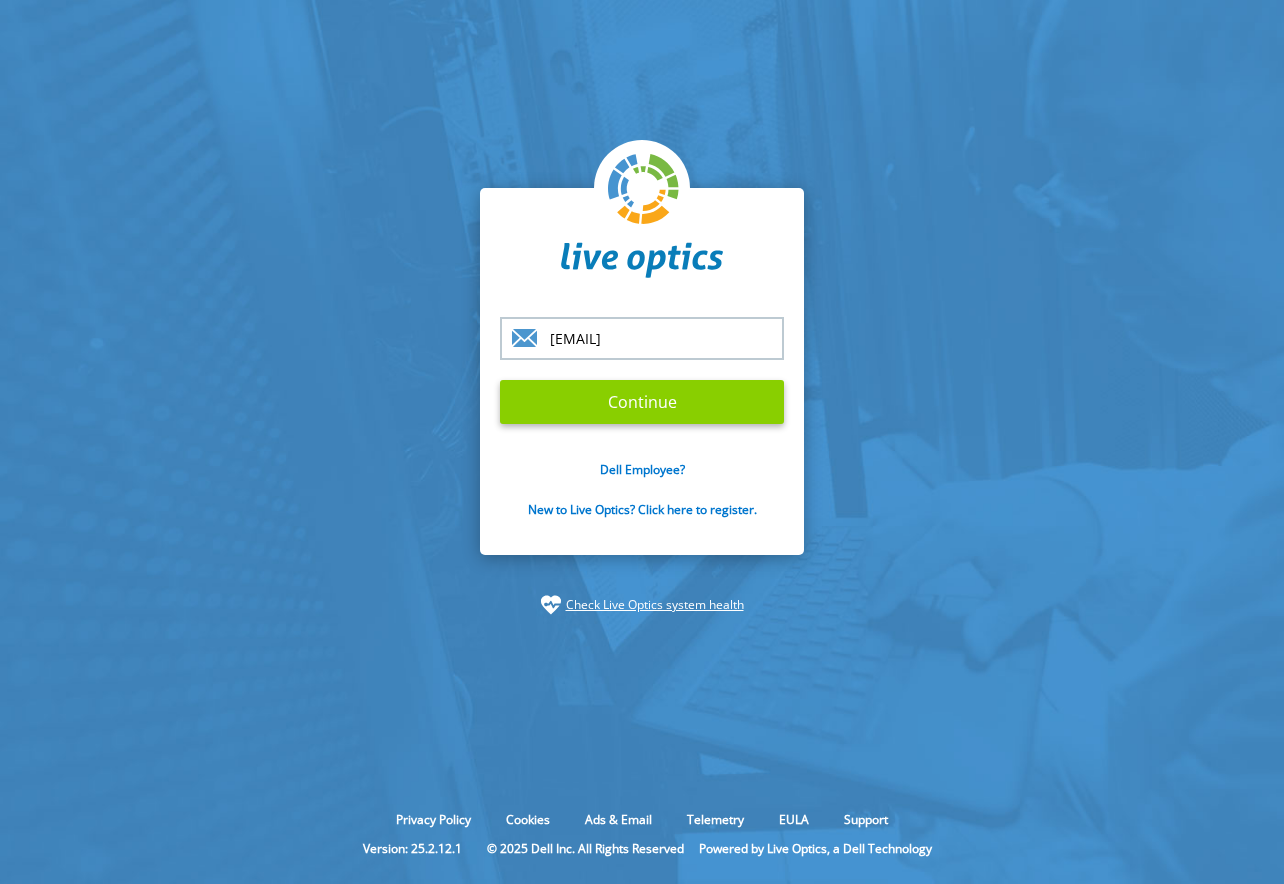 click on "Continue" at bounding box center [642, 402] 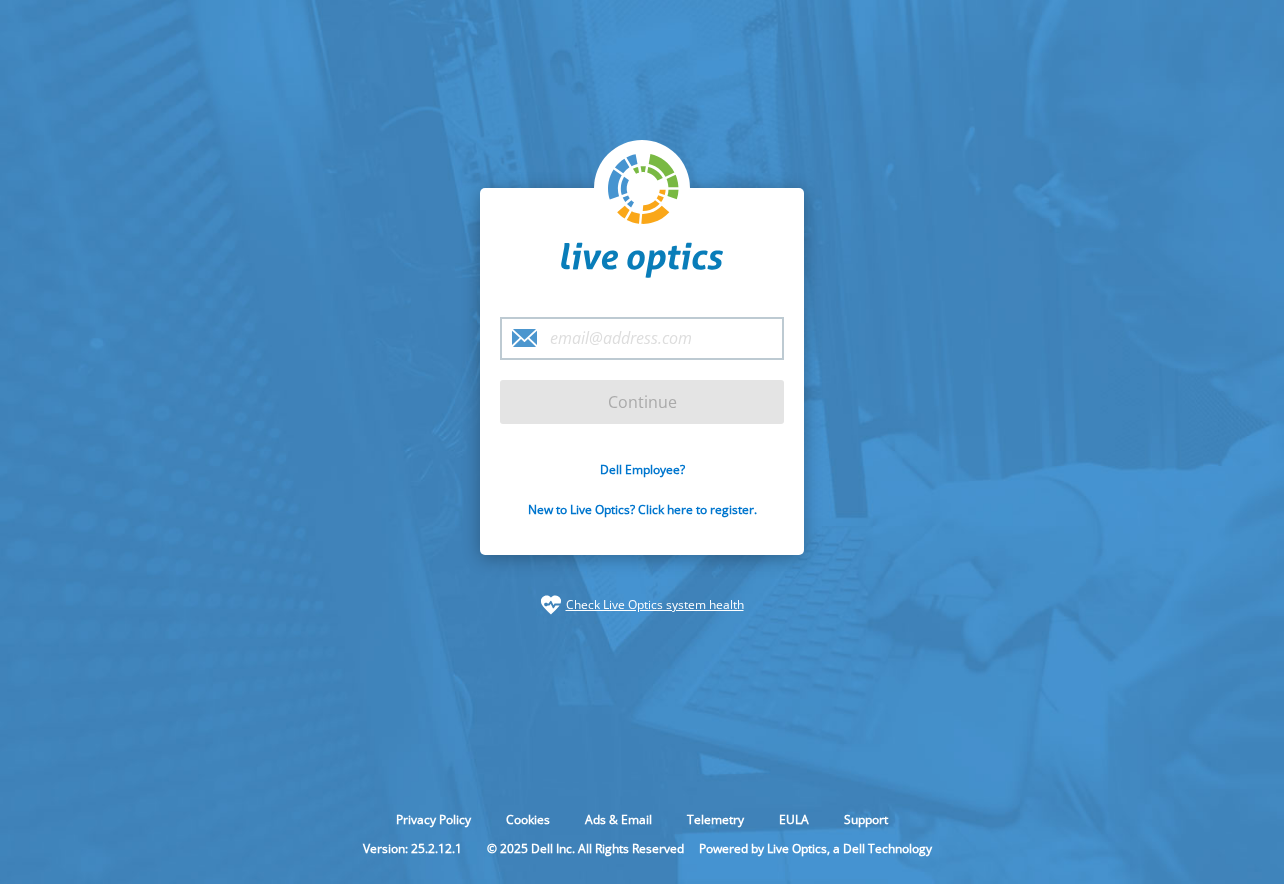 scroll, scrollTop: 0, scrollLeft: 0, axis: both 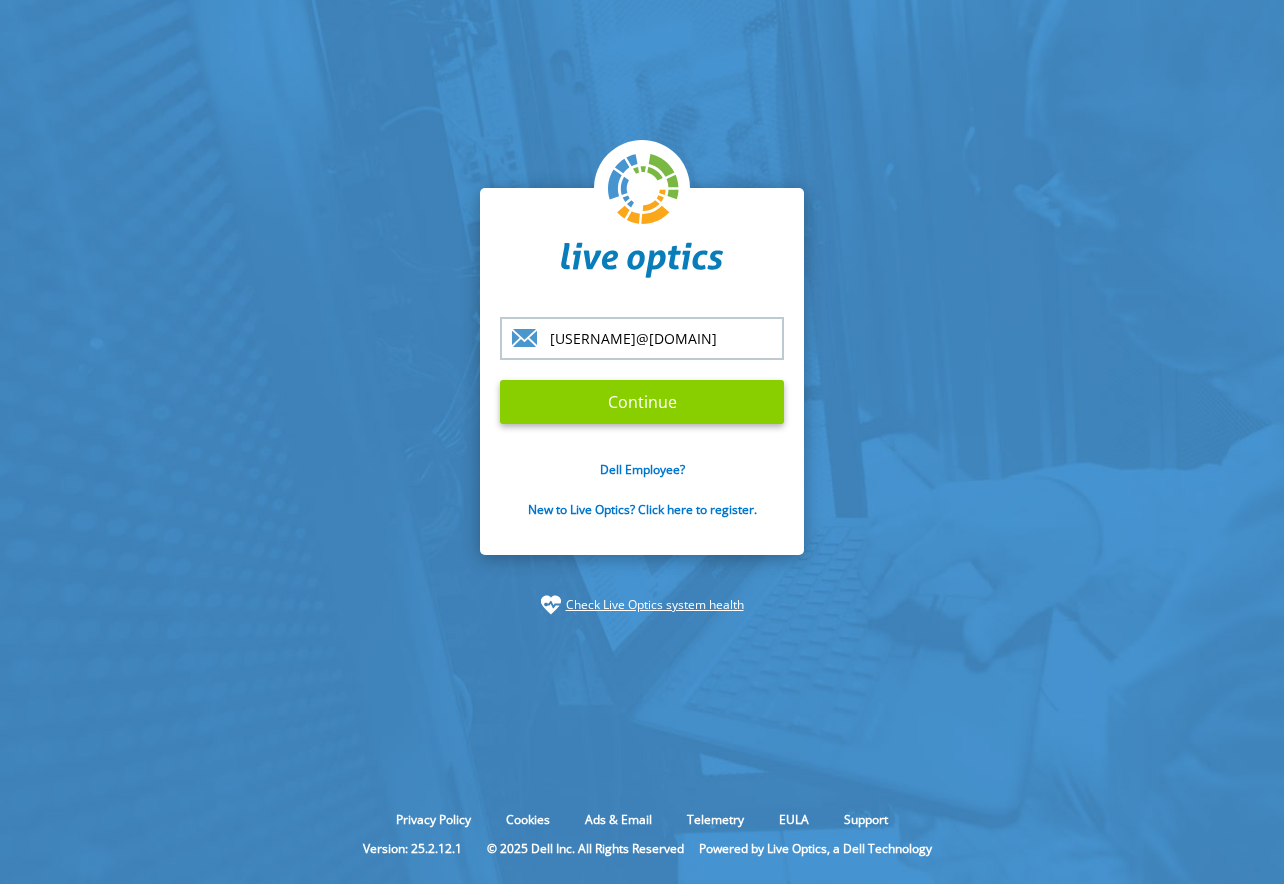type on "[USERNAME]@[DOMAIN]" 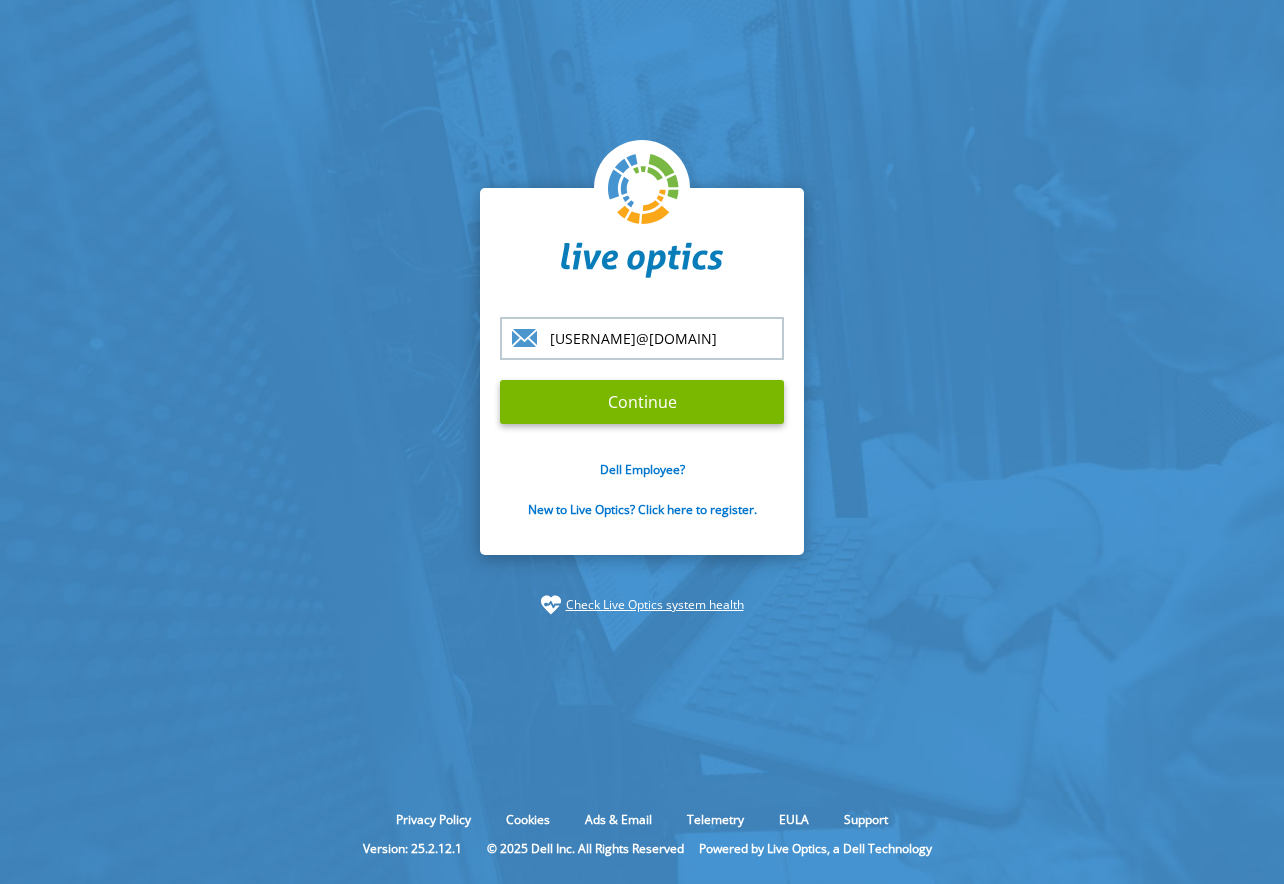 click on "[EMAIL]" at bounding box center [642, 338] 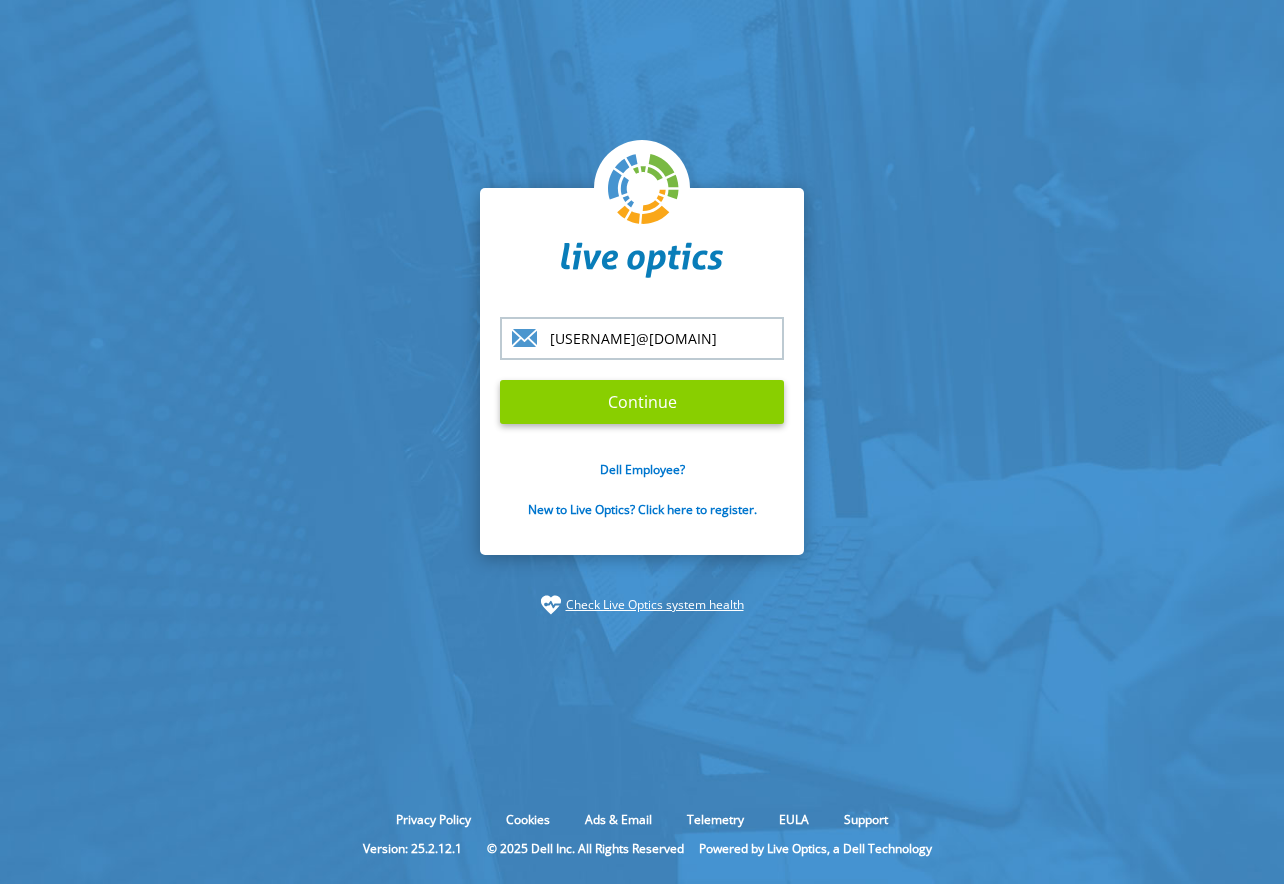 click on "Continue" at bounding box center [642, 402] 